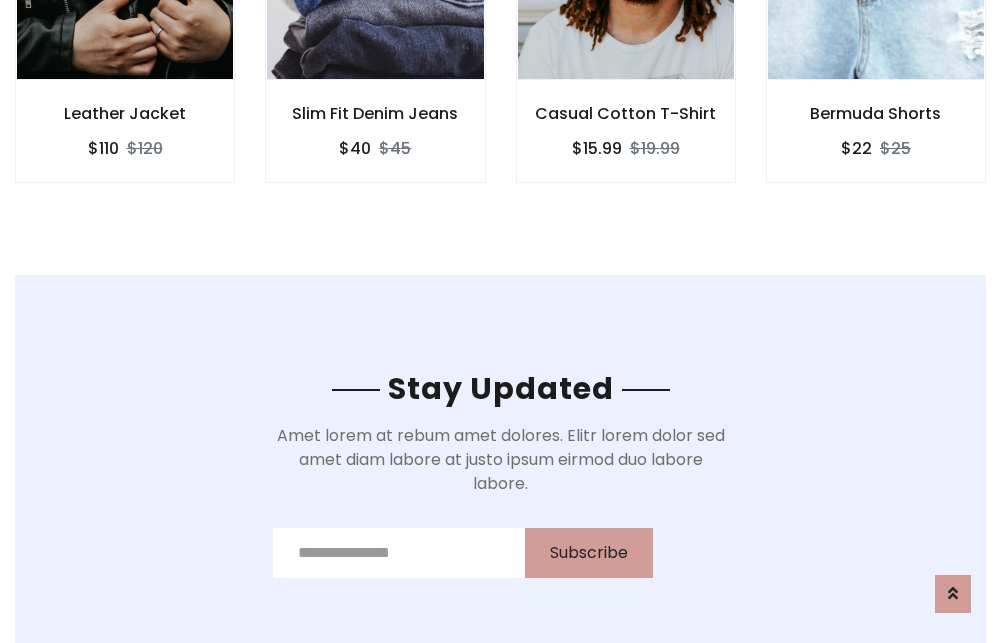 scroll, scrollTop: 3012, scrollLeft: 0, axis: vertical 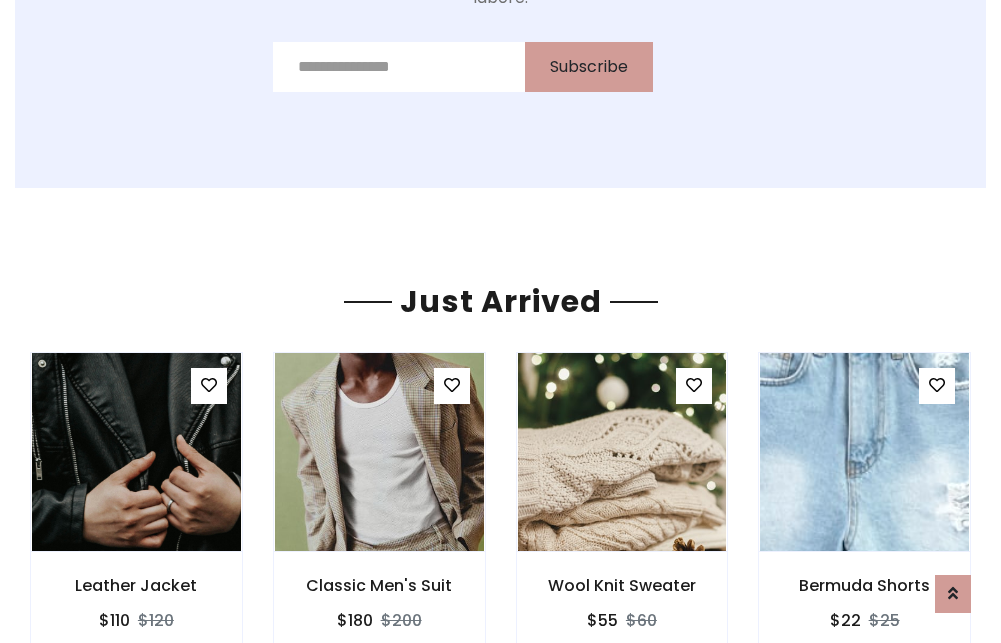 click on "Casual Cotton T-Shirt
$15.99
$19.99" at bounding box center [626, -441] 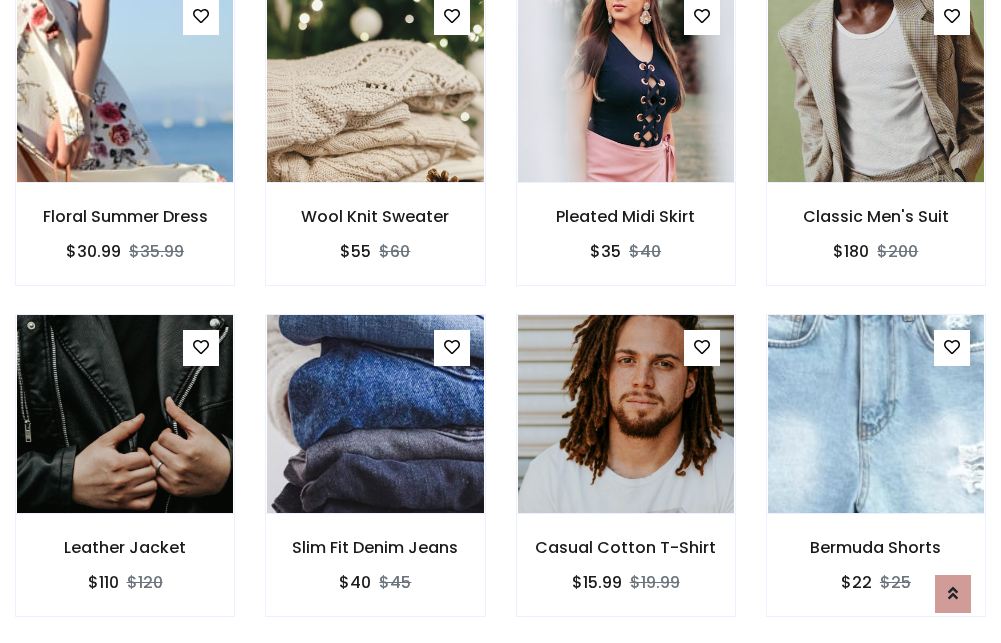 scroll, scrollTop: 2090, scrollLeft: 0, axis: vertical 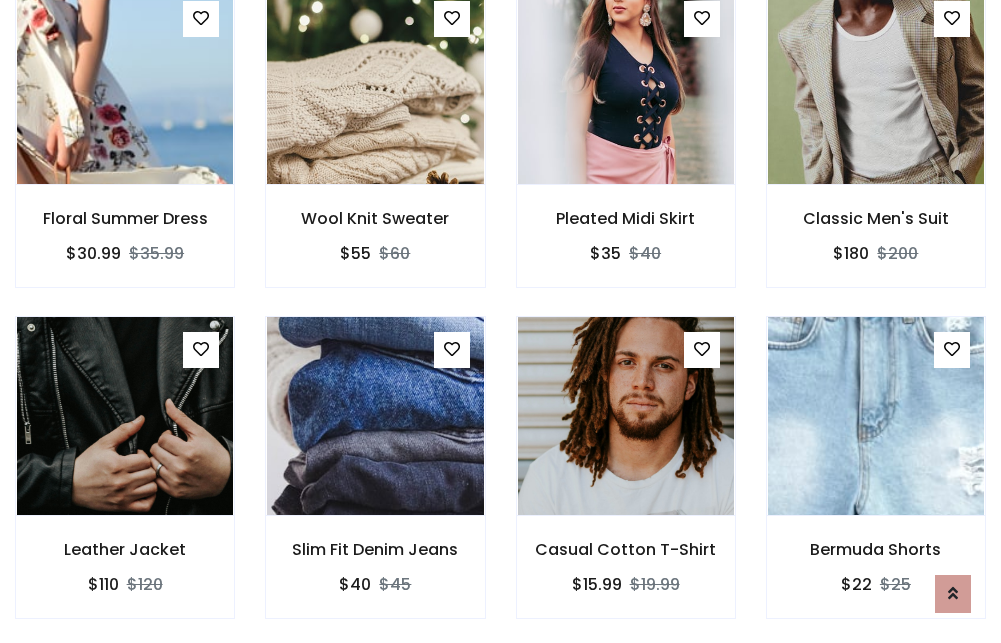 click on "Casual Cotton T-Shirt
$15.99
$19.99" at bounding box center (626, 481) 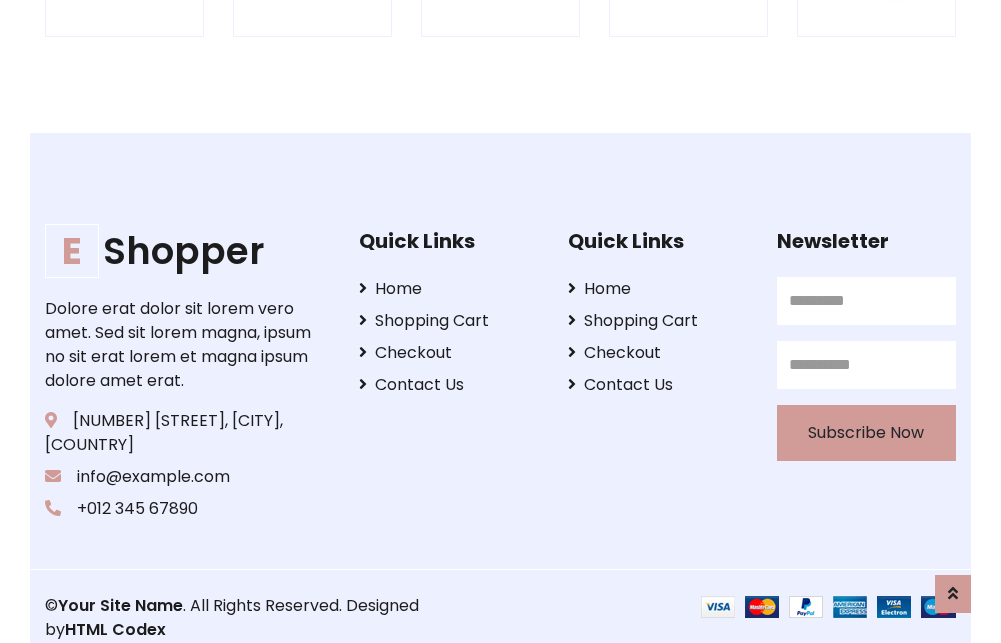 scroll, scrollTop: 3807, scrollLeft: 0, axis: vertical 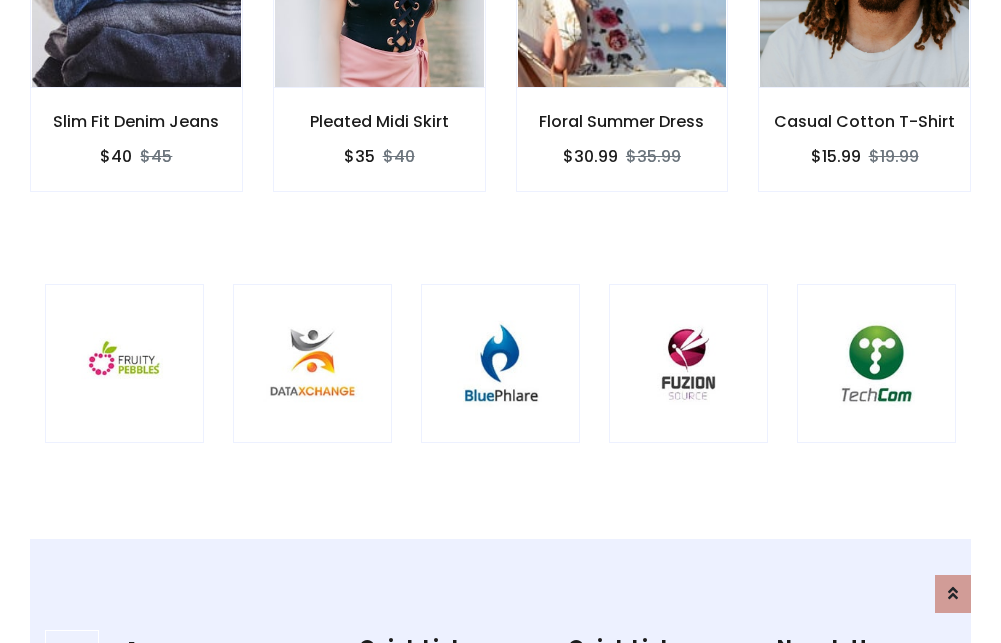 click at bounding box center (500, 363) 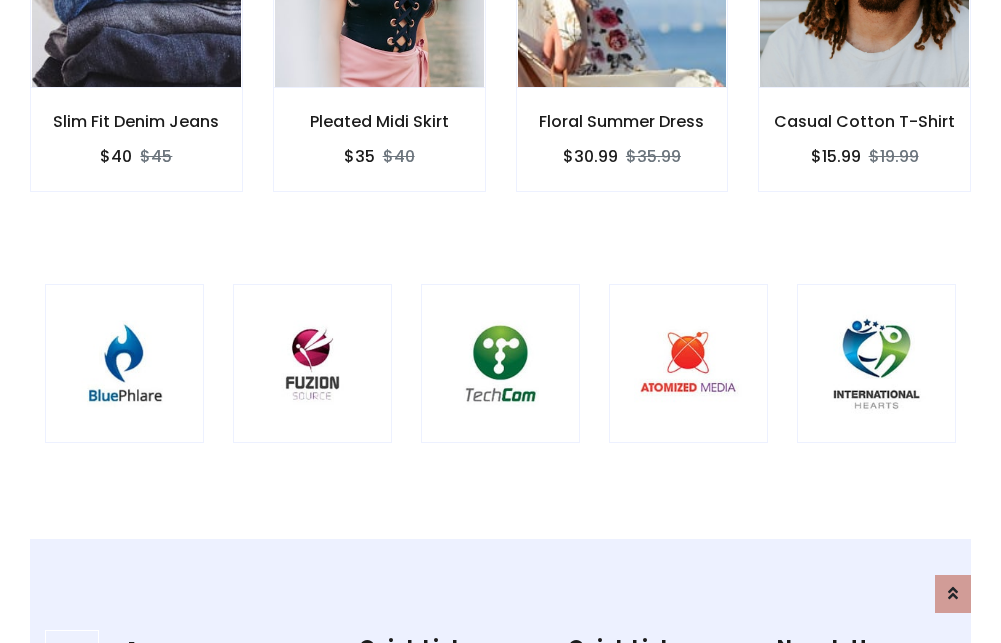 click at bounding box center [500, 363] 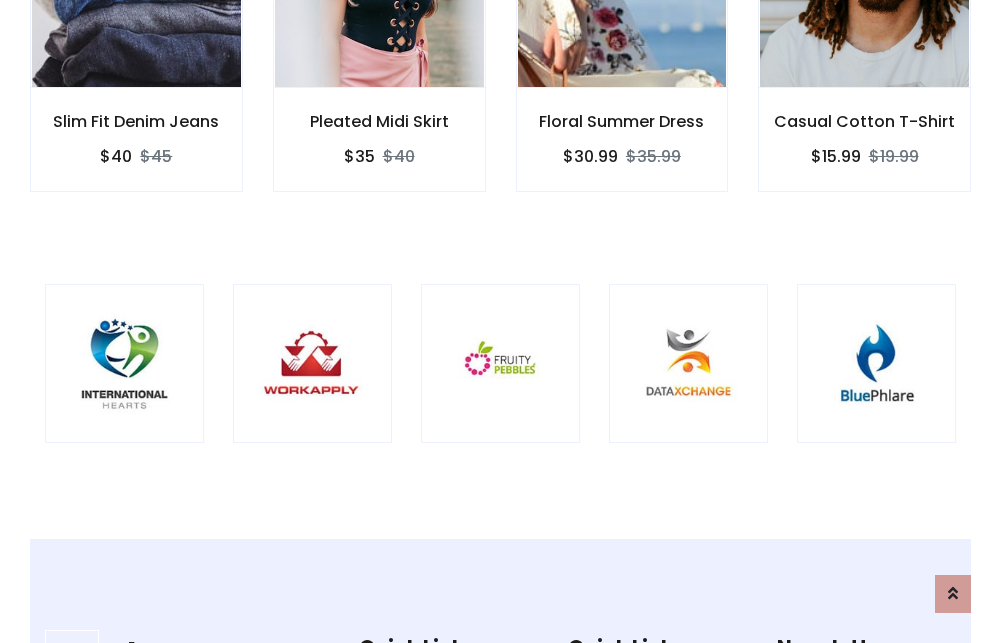 click at bounding box center (500, 363) 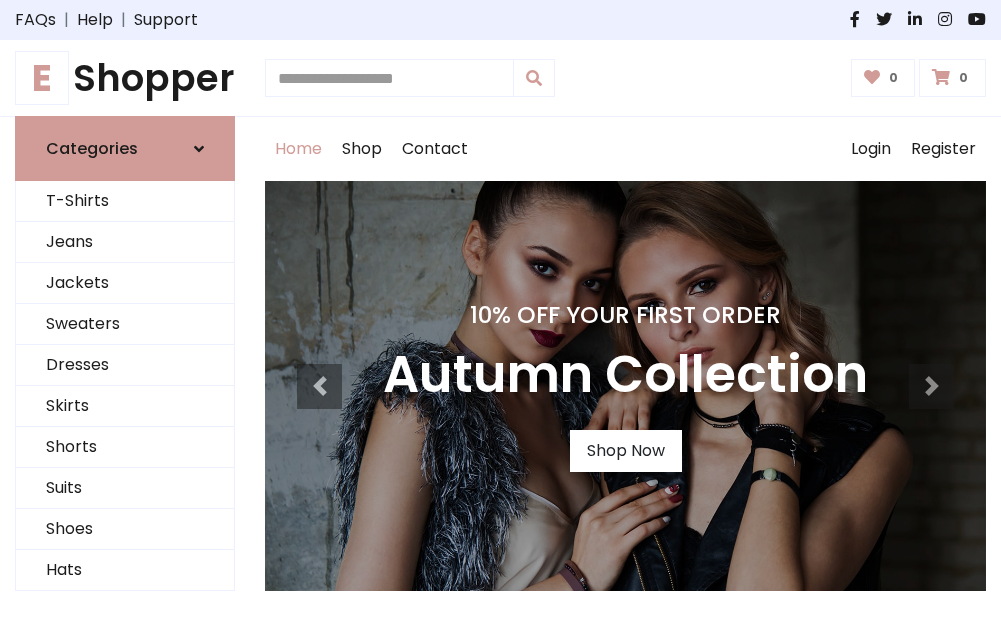 scroll, scrollTop: 0, scrollLeft: 0, axis: both 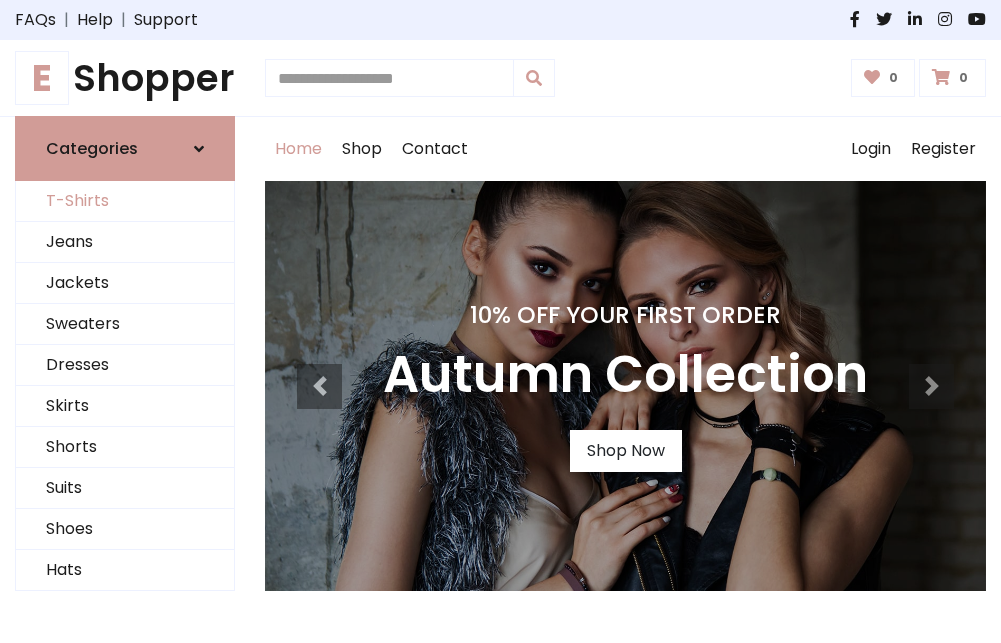 click on "T-Shirts" at bounding box center [125, 201] 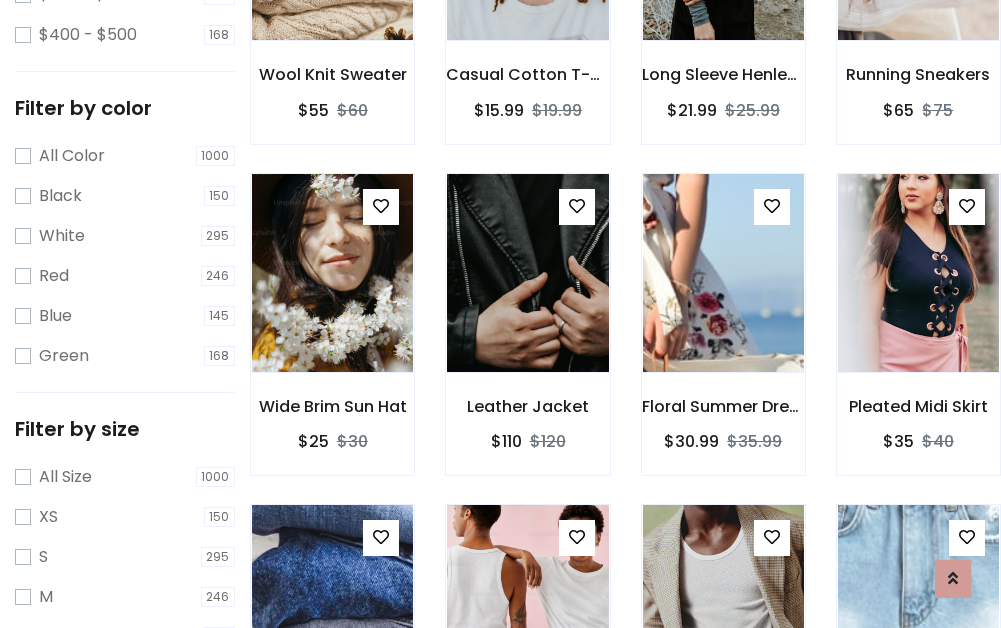 scroll, scrollTop: 701, scrollLeft: 0, axis: vertical 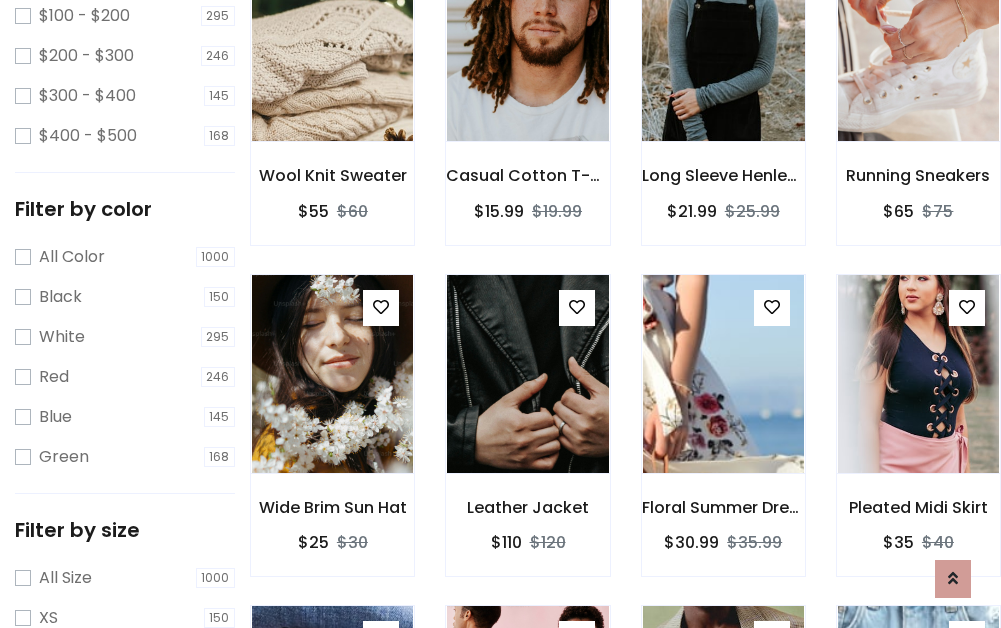 click at bounding box center (723, 42) 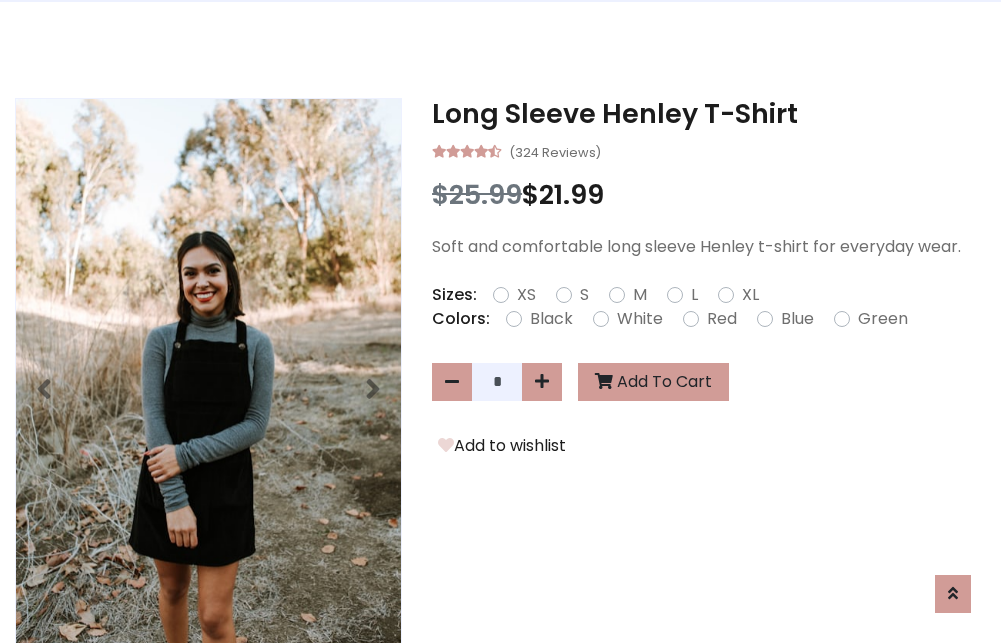 scroll, scrollTop: 0, scrollLeft: 0, axis: both 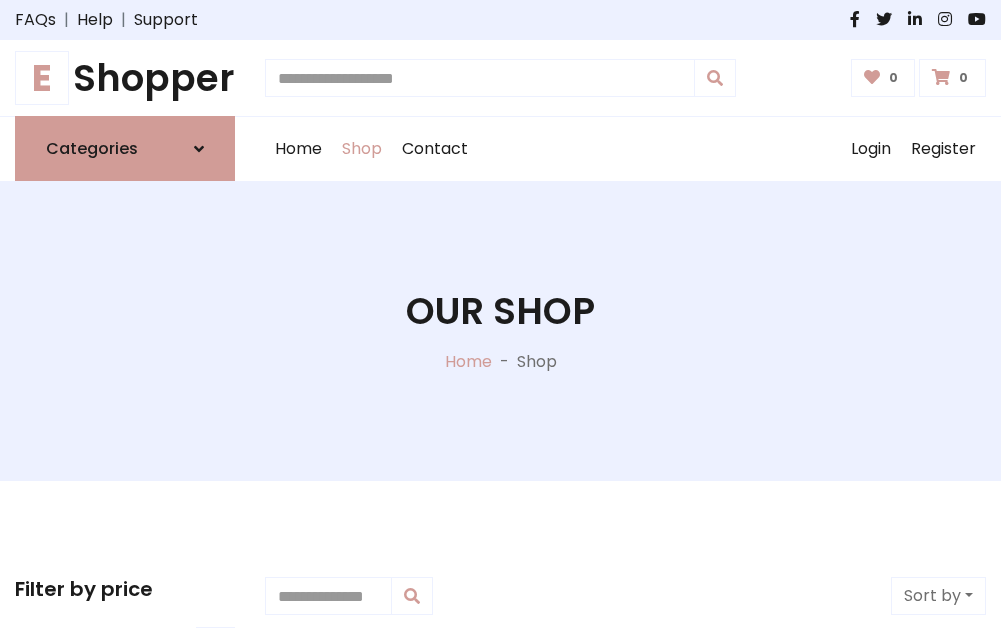 click on "E Shopper" at bounding box center (125, 78) 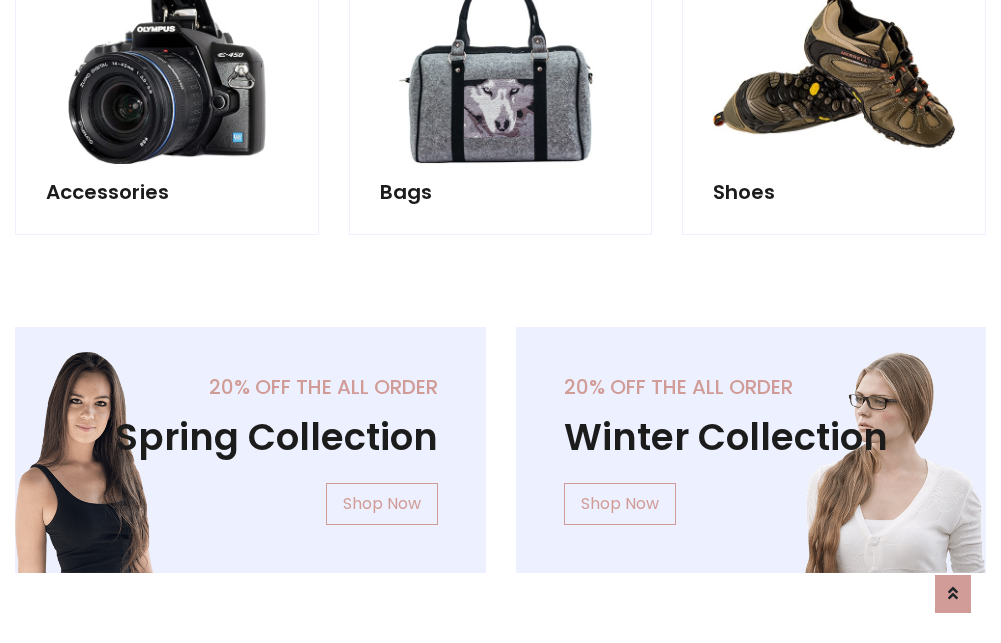 scroll, scrollTop: 1943, scrollLeft: 0, axis: vertical 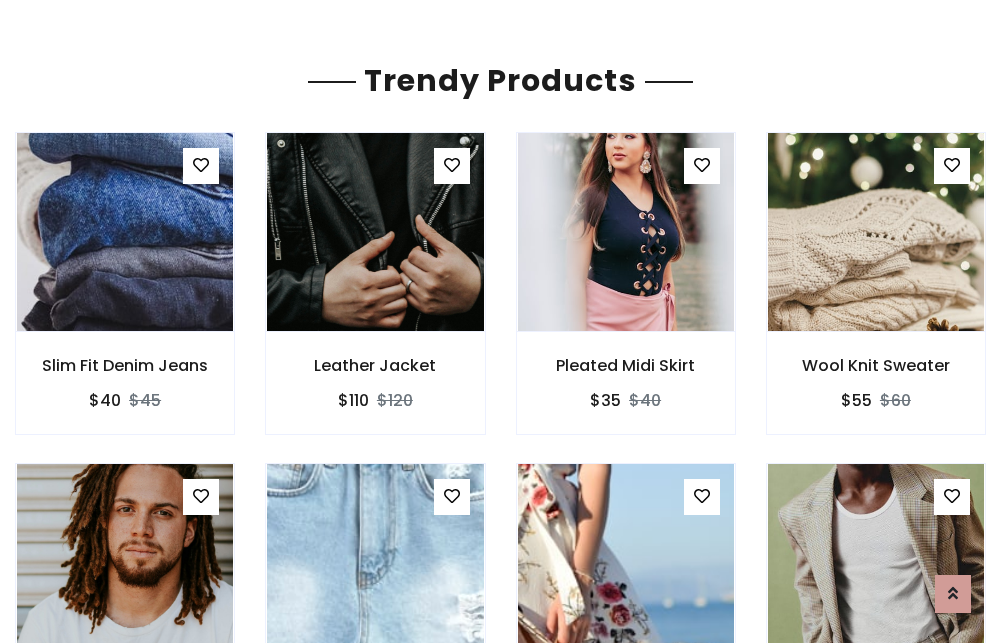 click on "Shop" at bounding box center [362, -1794] 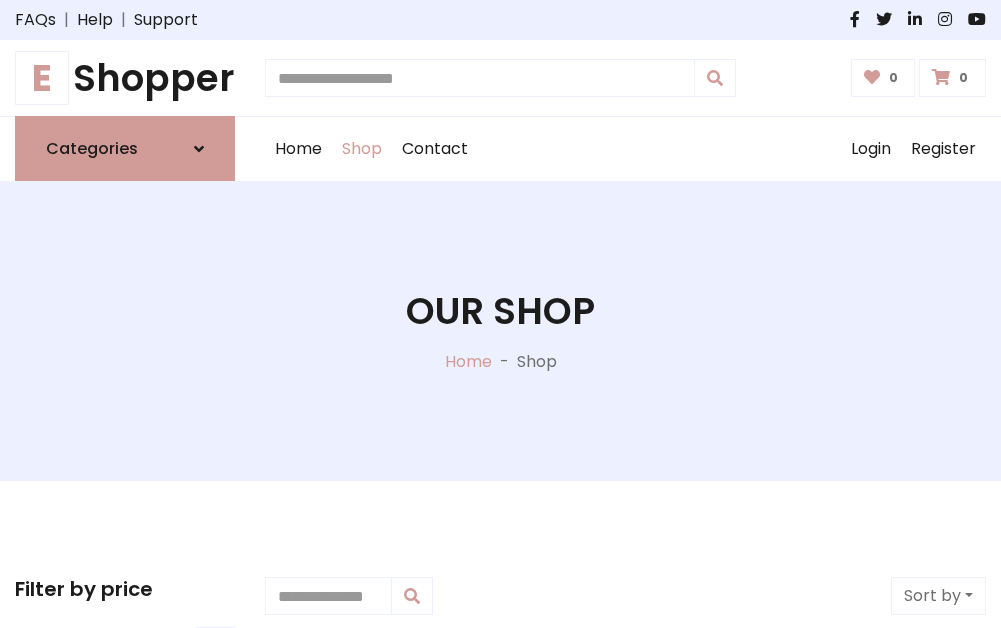 scroll, scrollTop: 0, scrollLeft: 0, axis: both 